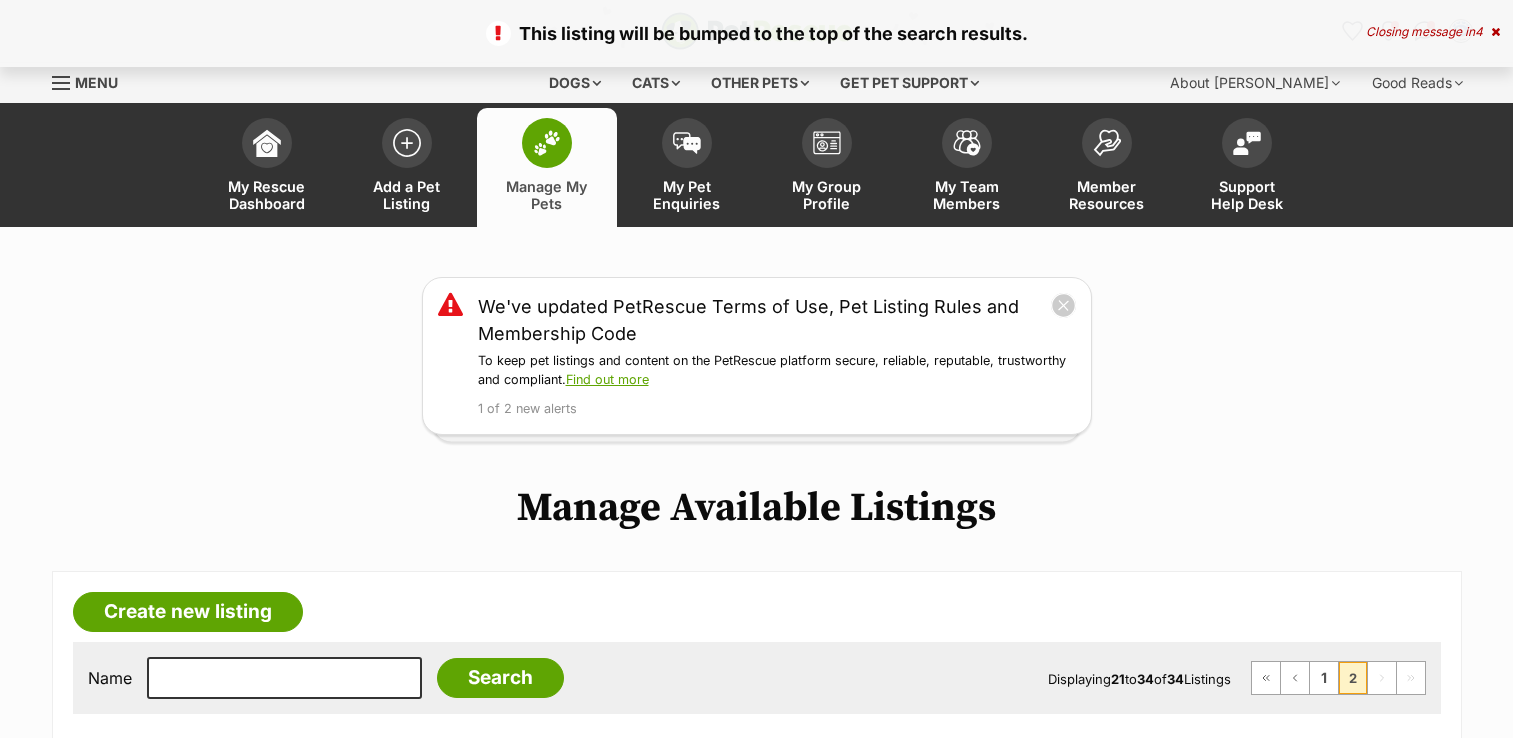scroll, scrollTop: 514, scrollLeft: 0, axis: vertical 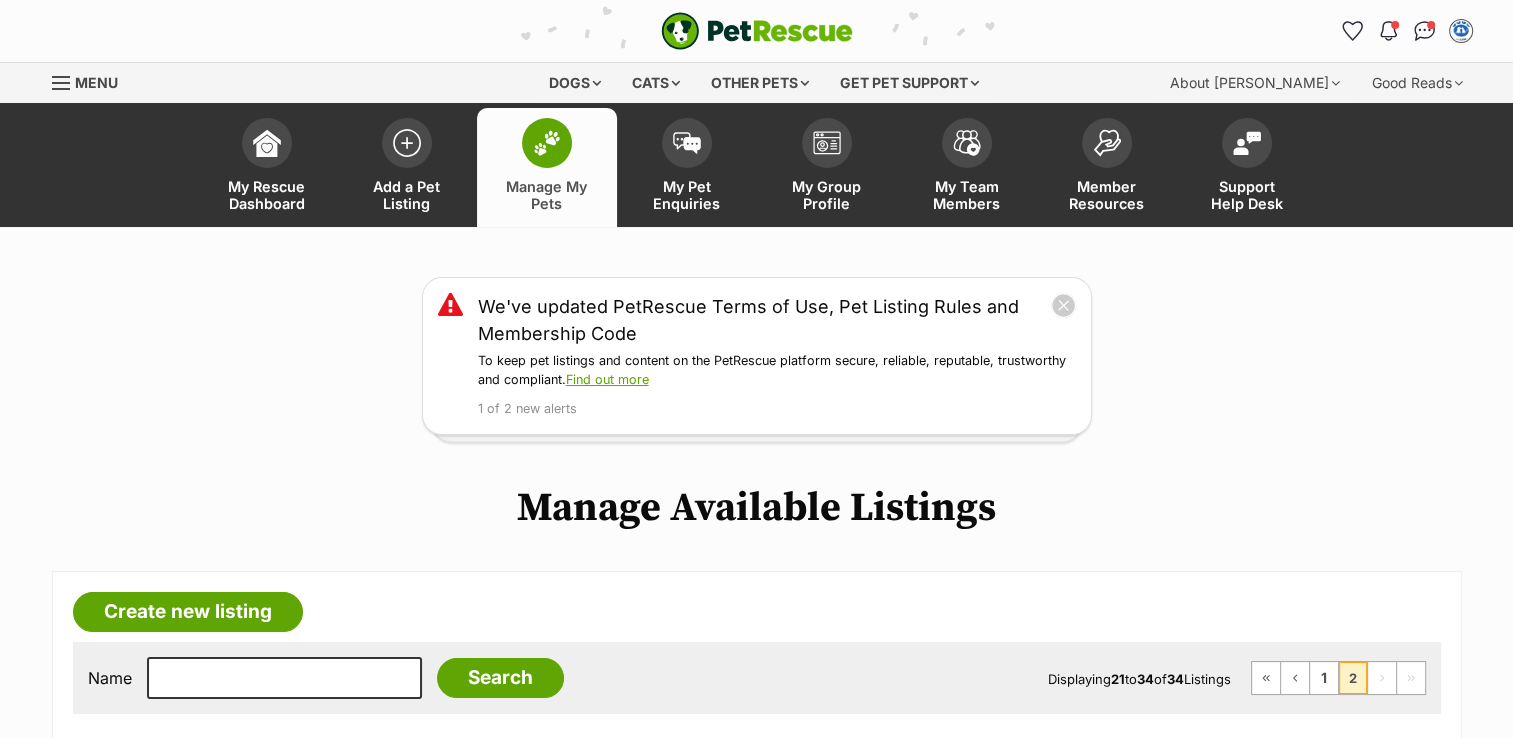 click at bounding box center (547, 143) 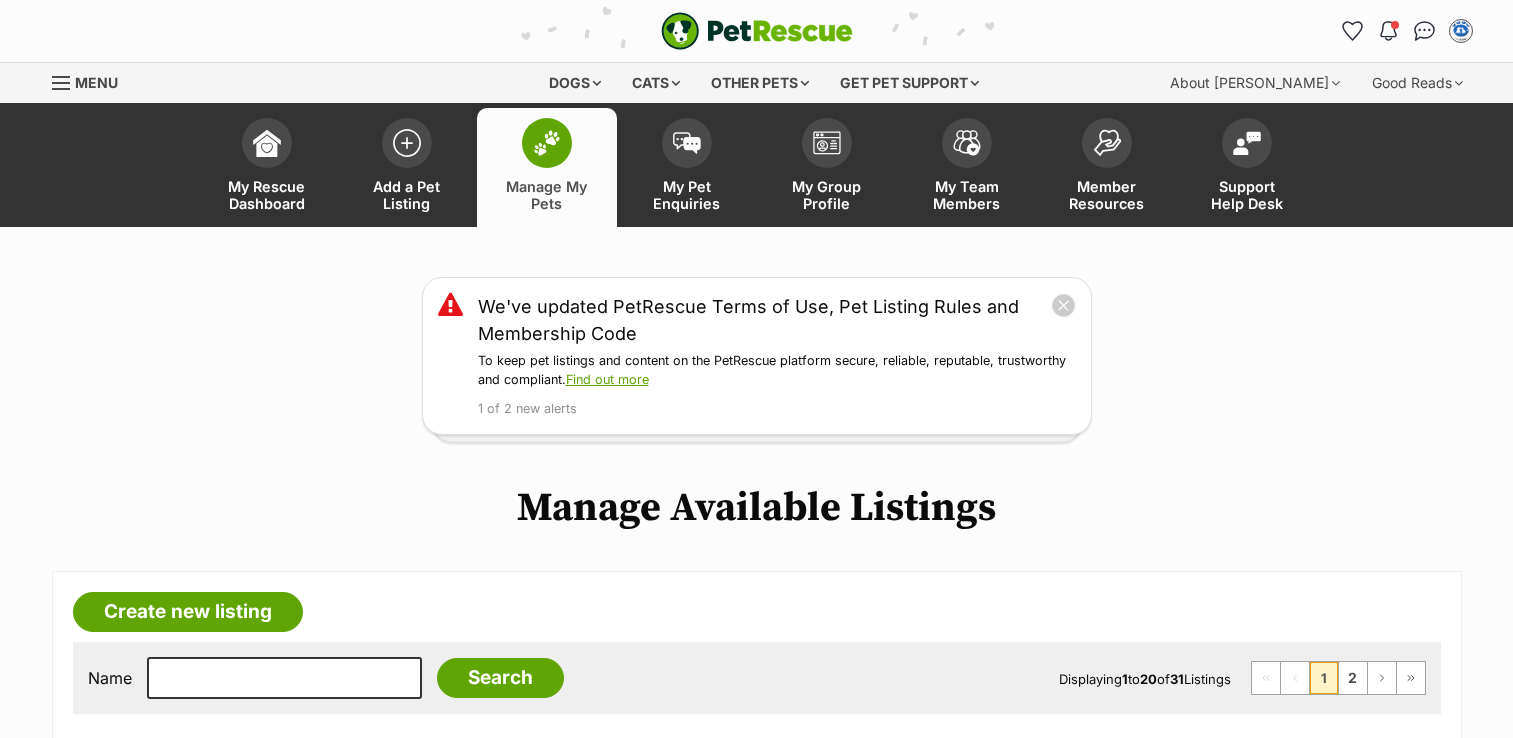 scroll, scrollTop: 0, scrollLeft: 0, axis: both 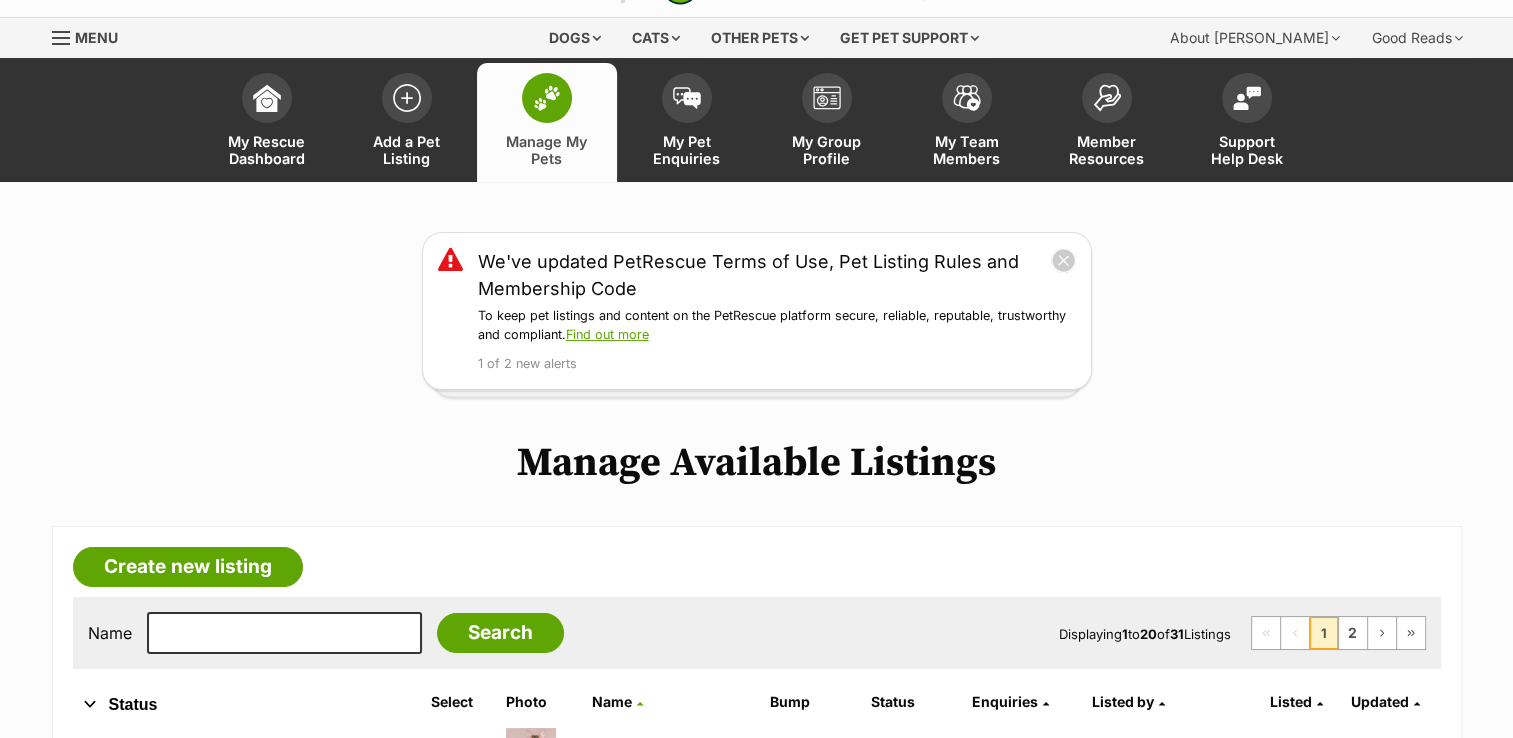 click at bounding box center [547, 98] 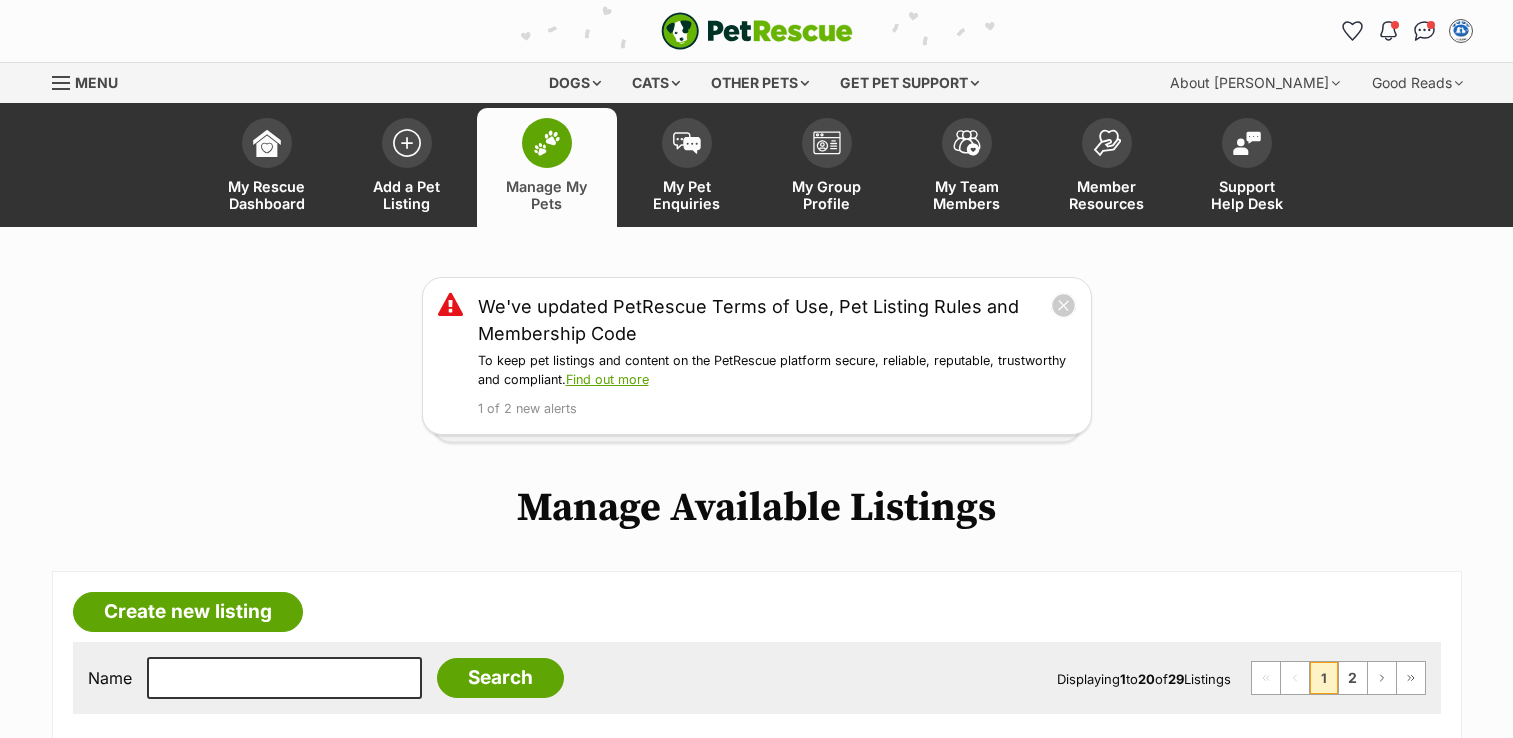 scroll, scrollTop: 0, scrollLeft: 0, axis: both 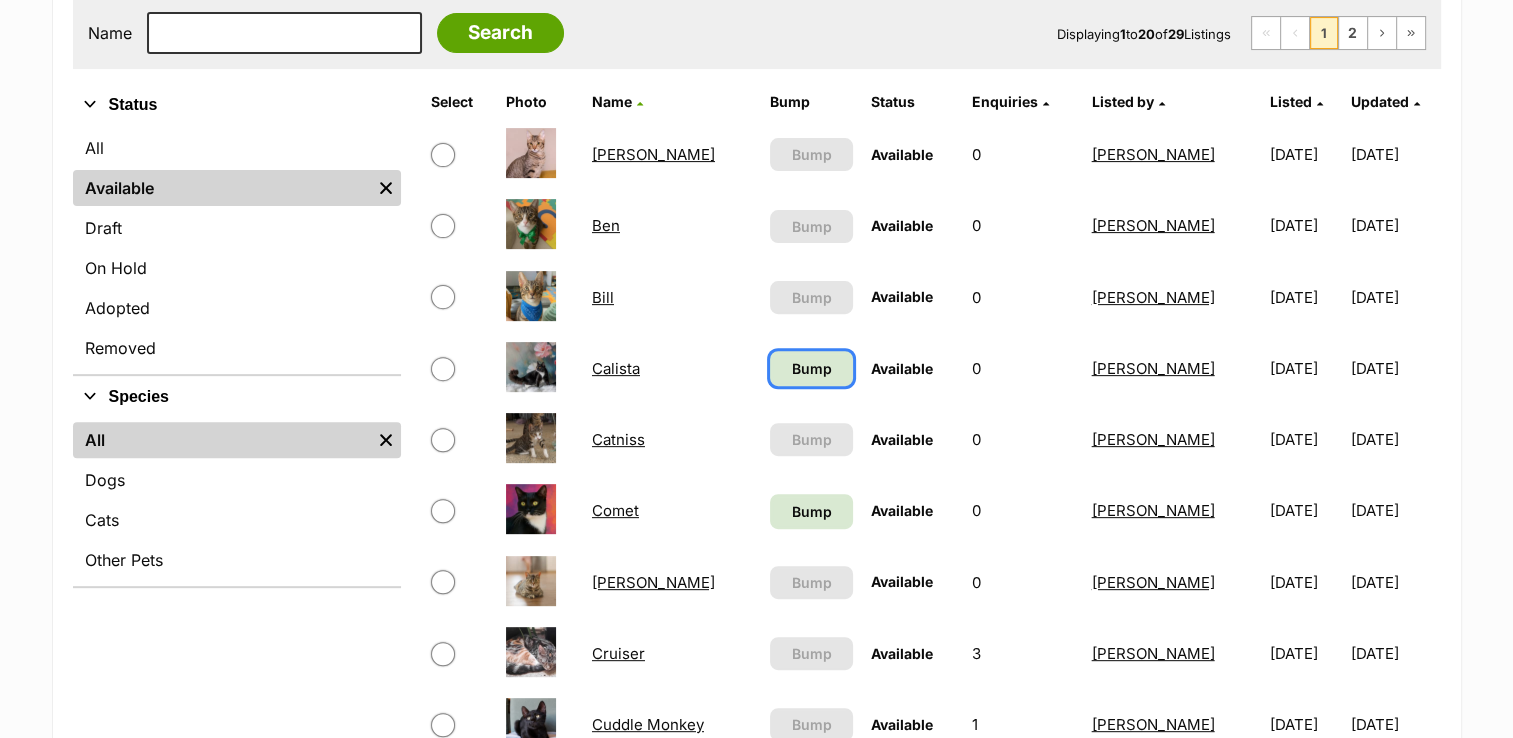 click on "Bump" at bounding box center [811, 368] 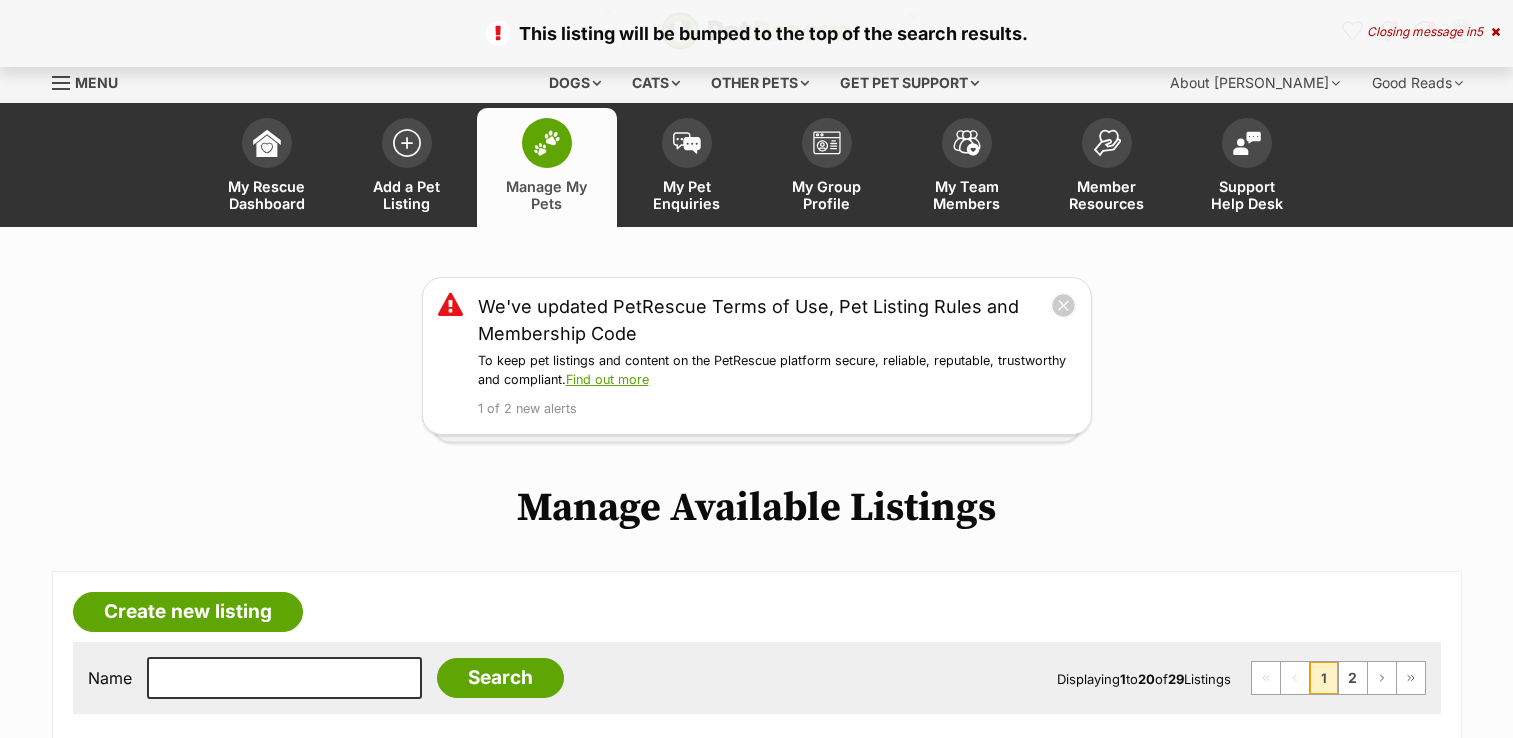scroll, scrollTop: 0, scrollLeft: 0, axis: both 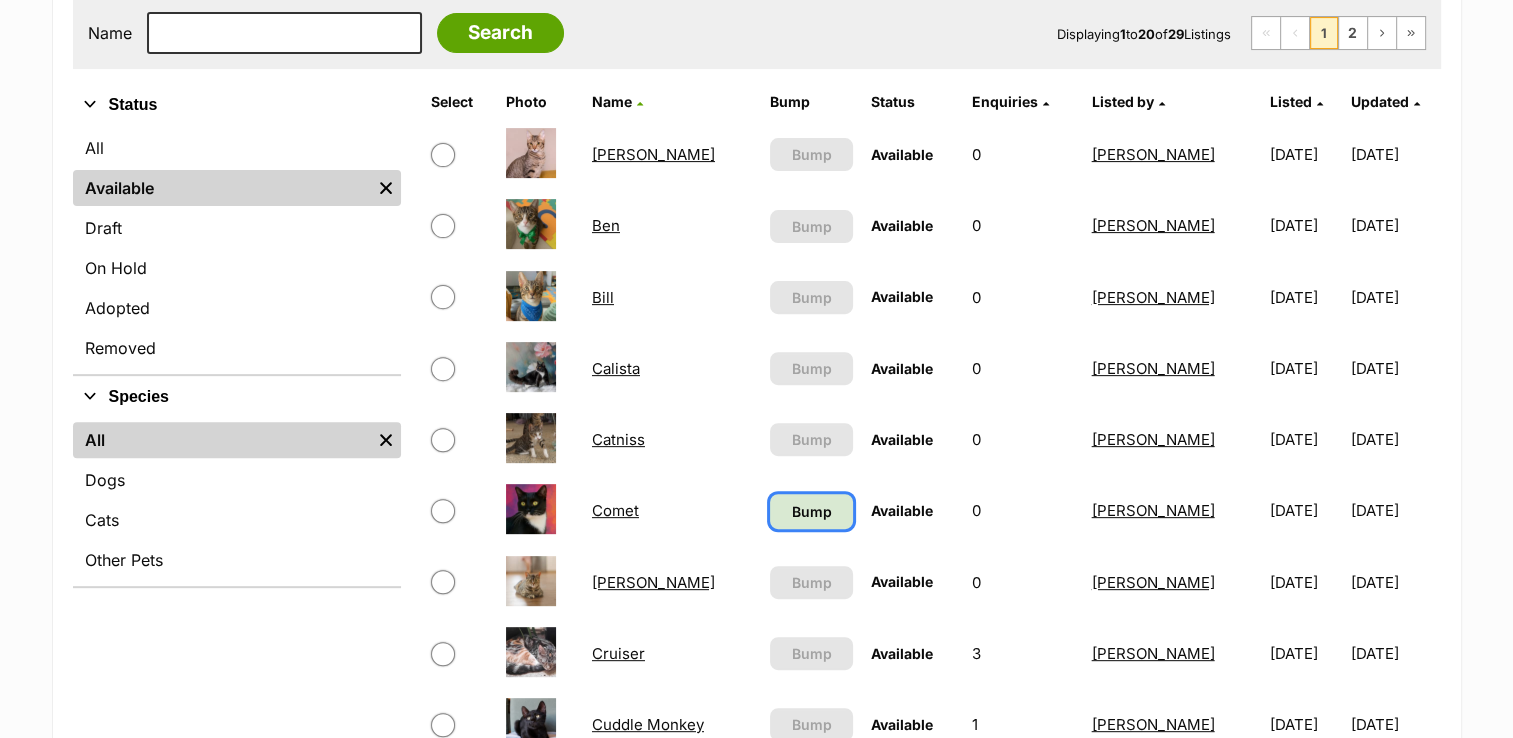 click on "Bump" at bounding box center [811, 511] 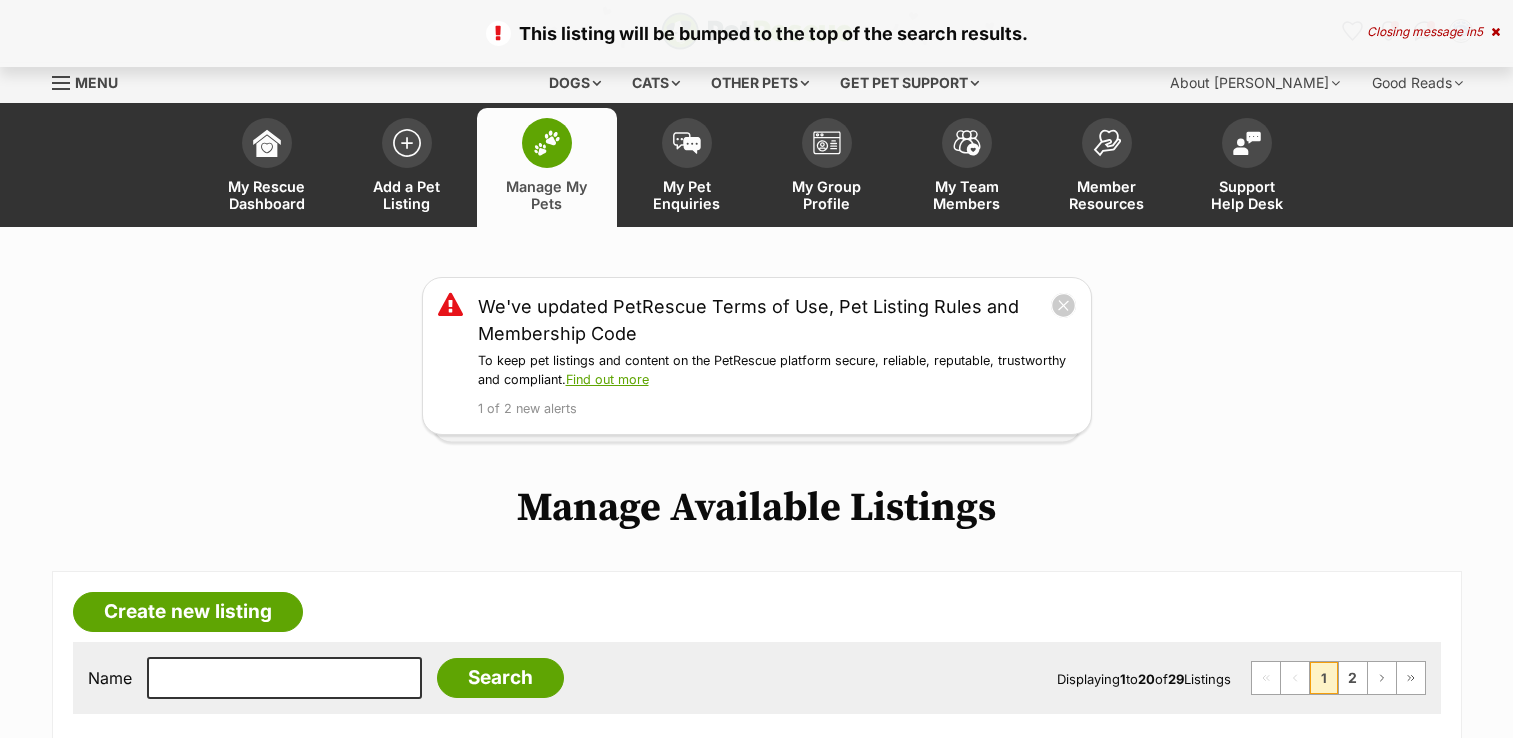 scroll, scrollTop: 0, scrollLeft: 0, axis: both 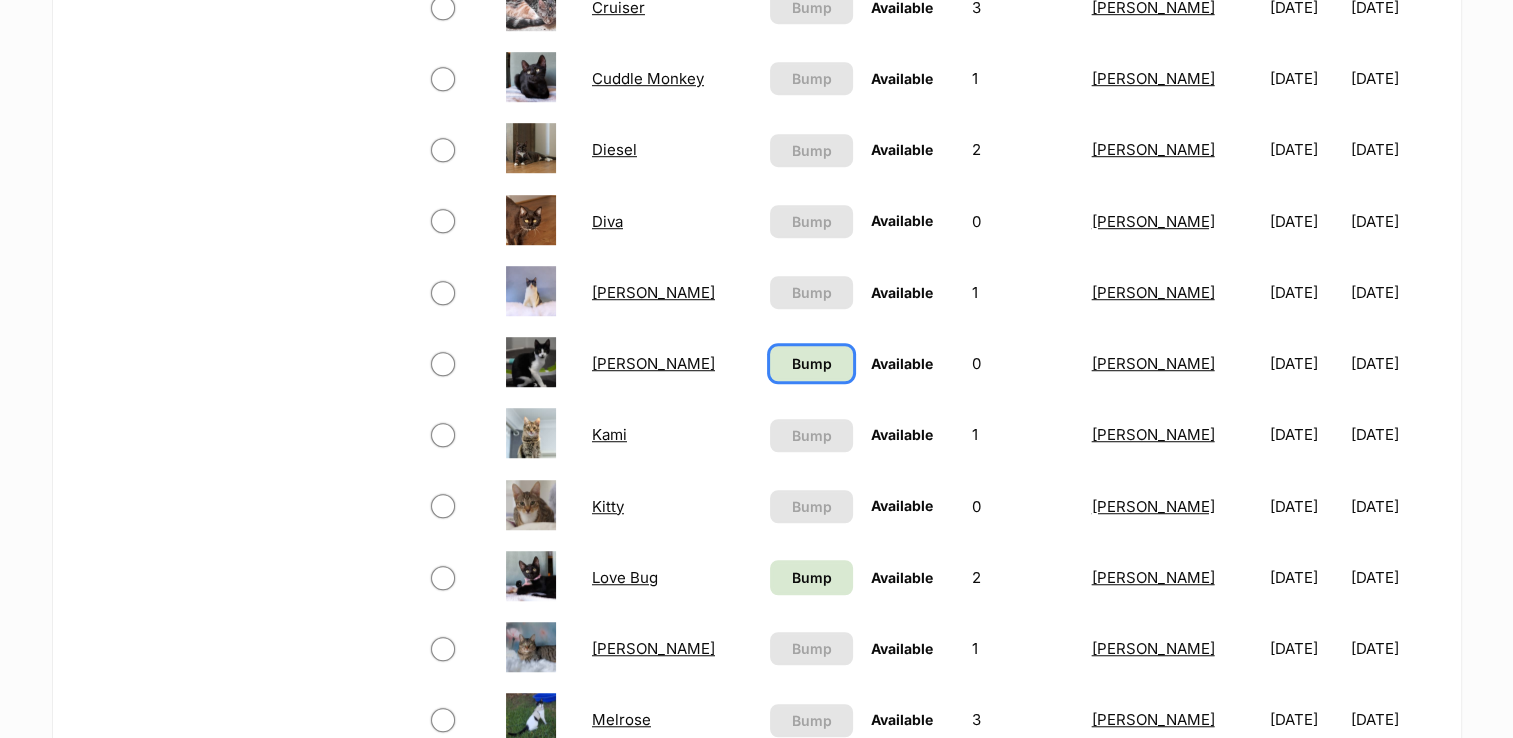 click on "Bump" at bounding box center [811, 363] 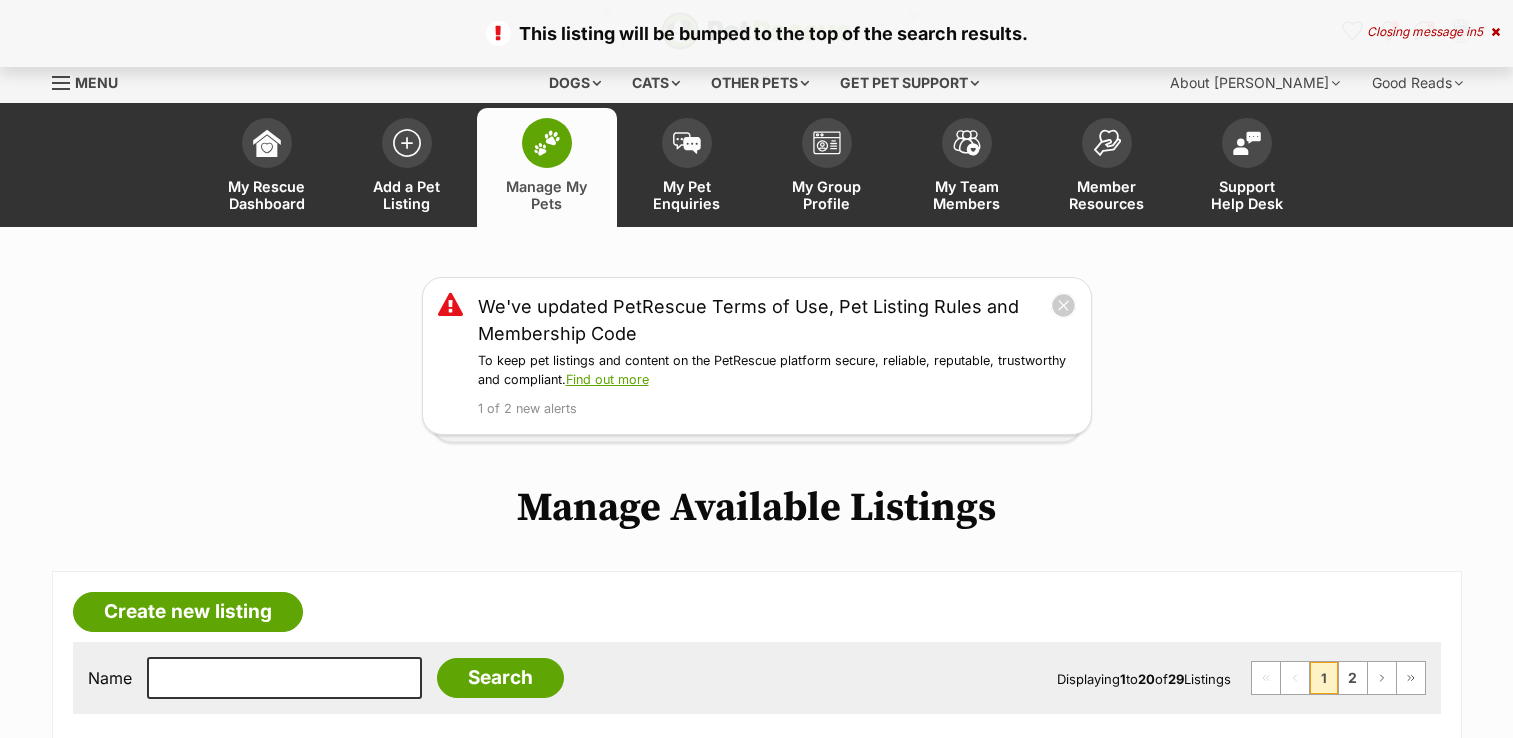 scroll, scrollTop: 0, scrollLeft: 0, axis: both 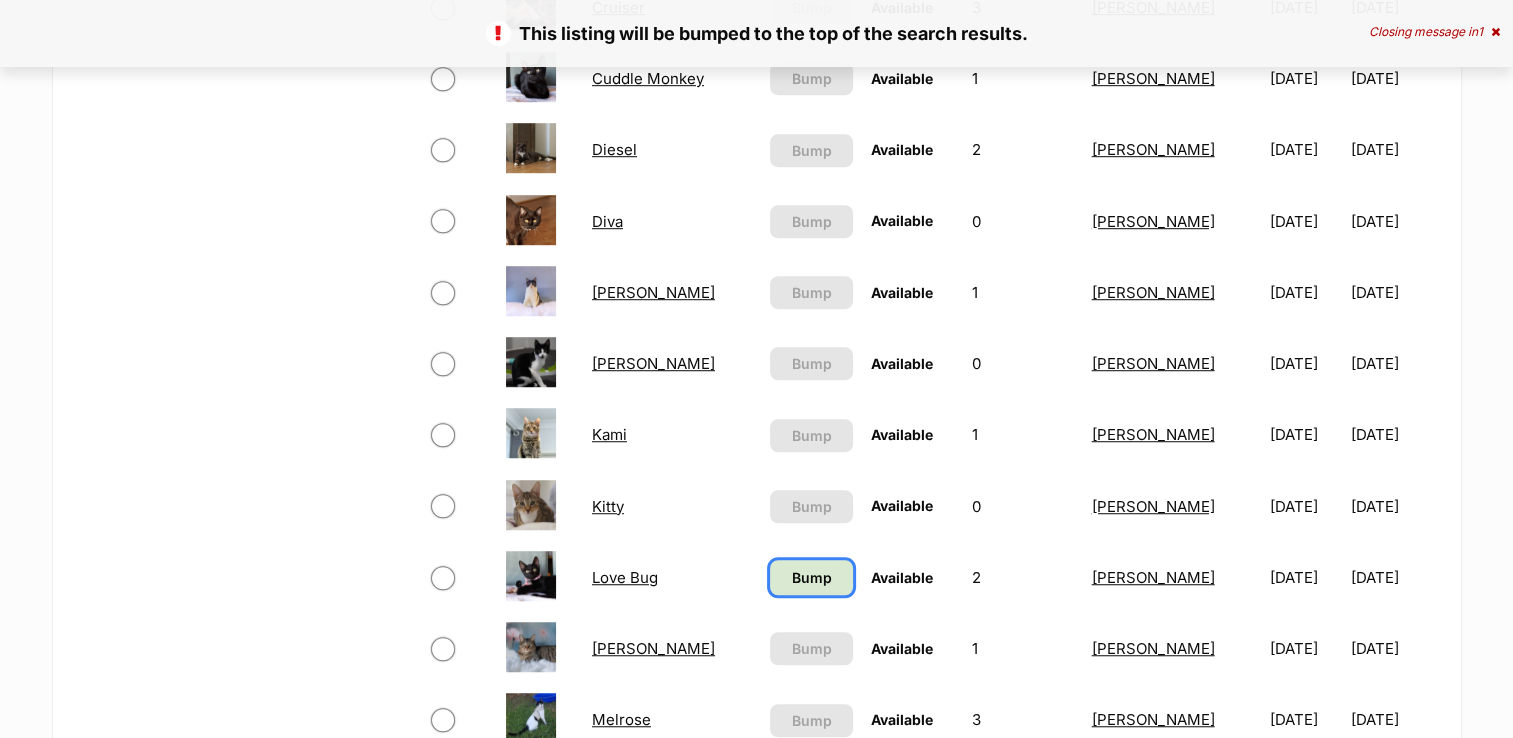 click on "Bump" at bounding box center [811, 577] 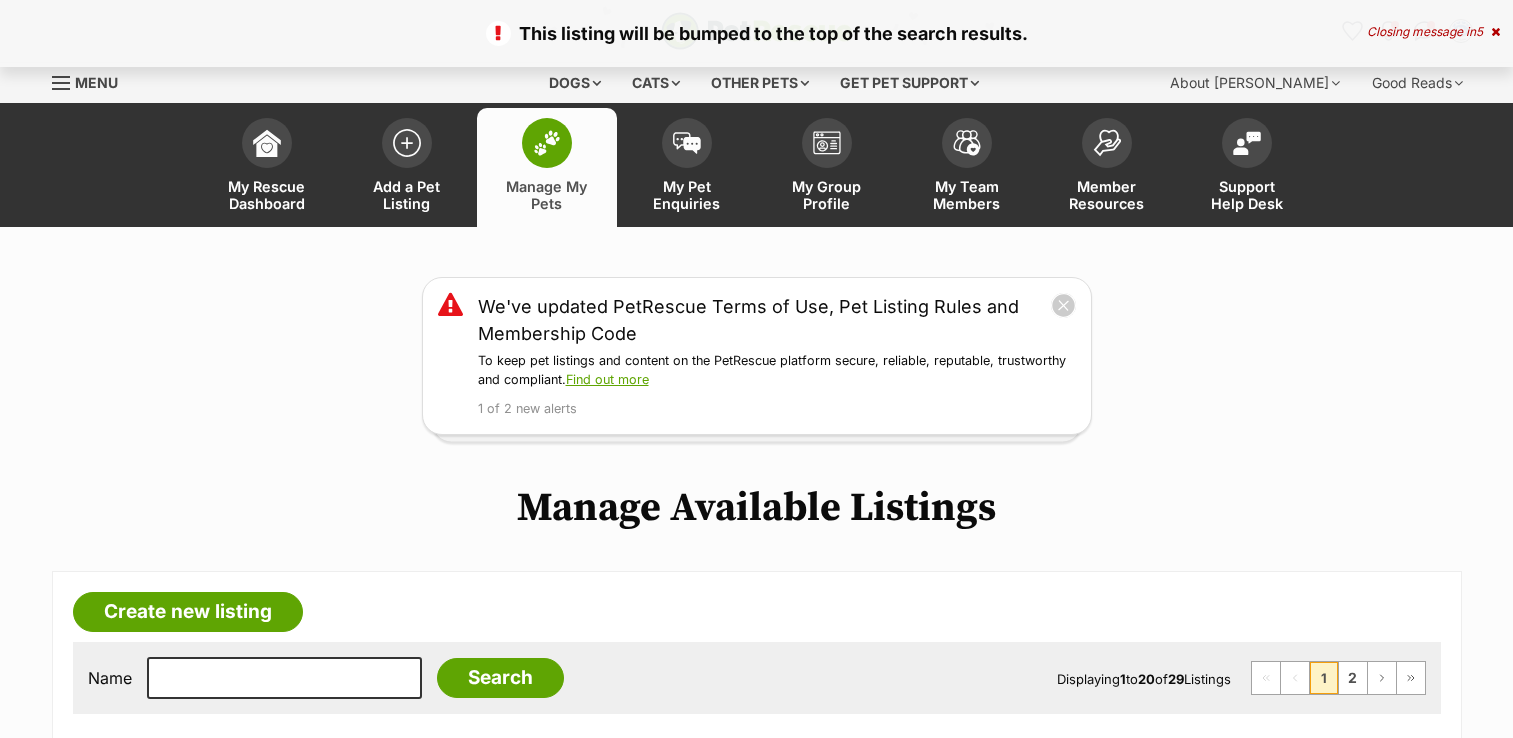 scroll, scrollTop: 0, scrollLeft: 0, axis: both 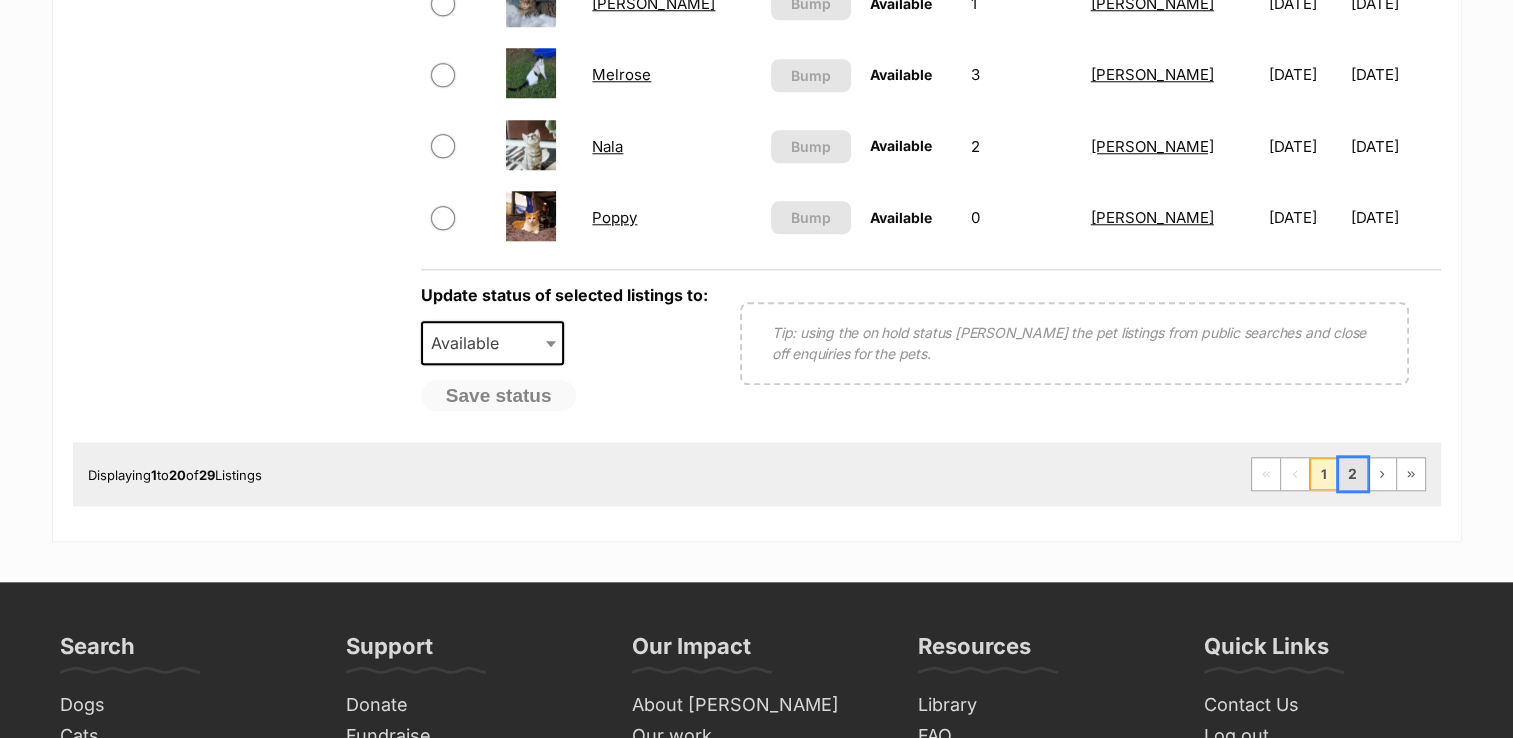 click on "2" at bounding box center (1353, 474) 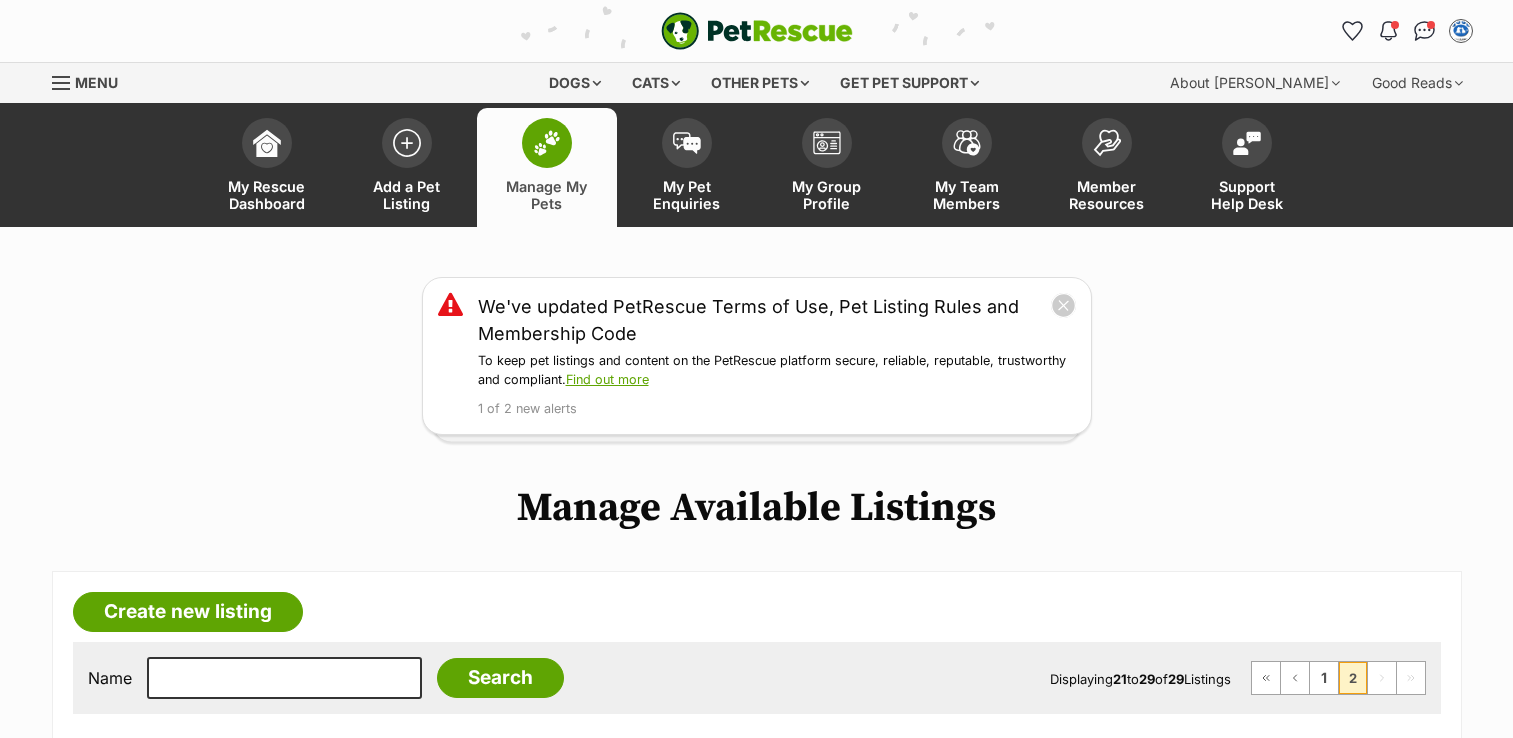 scroll, scrollTop: 0, scrollLeft: 0, axis: both 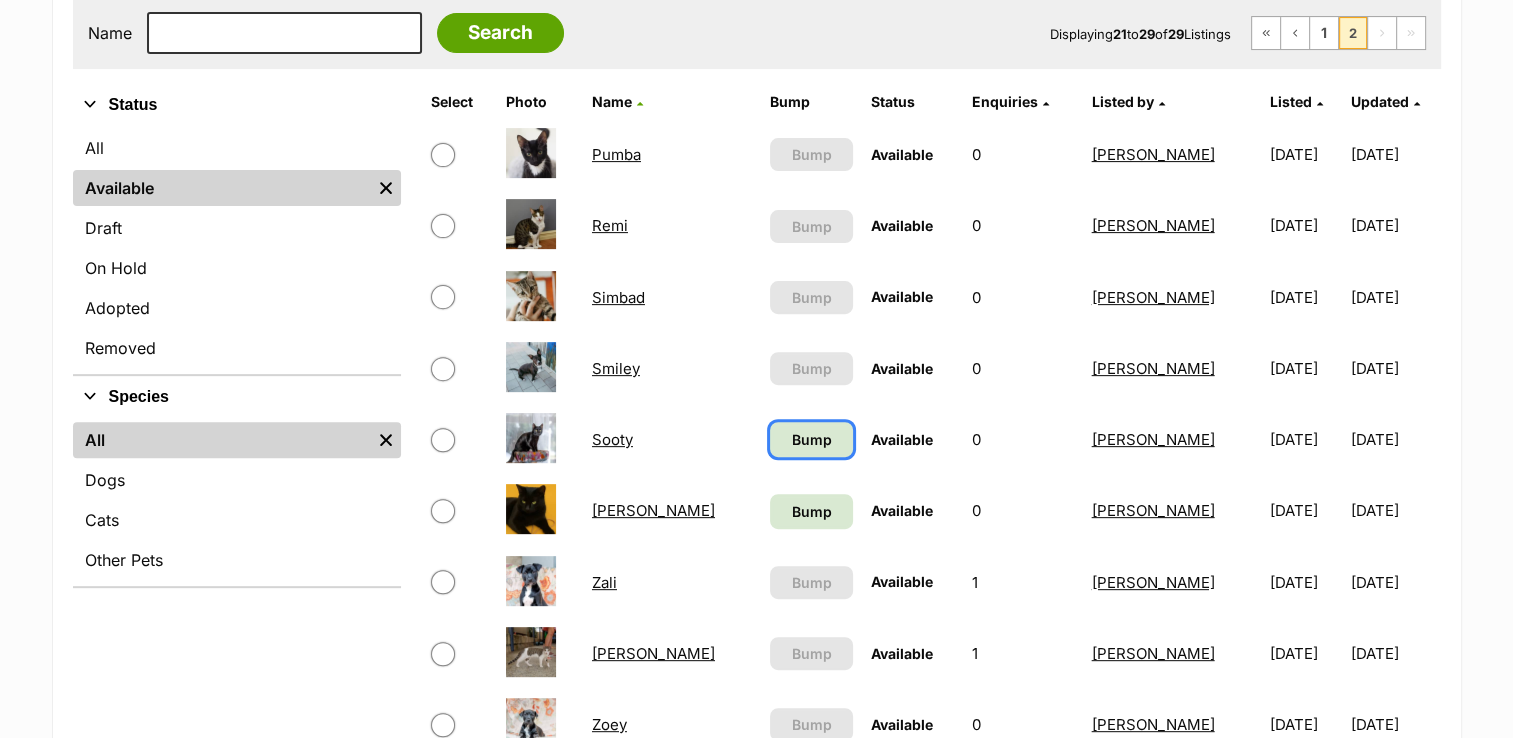 click on "Bump" at bounding box center [811, 439] 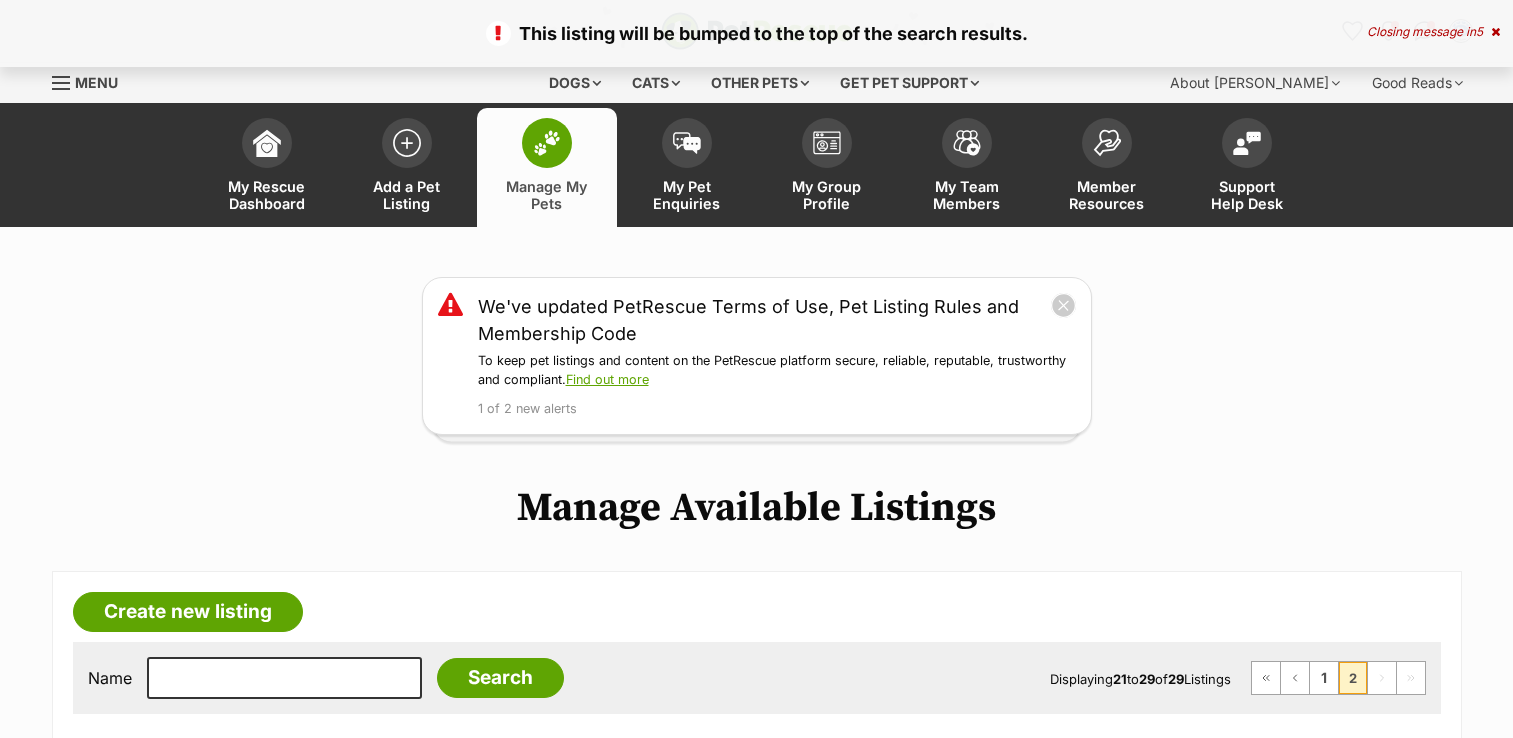 scroll, scrollTop: 0, scrollLeft: 0, axis: both 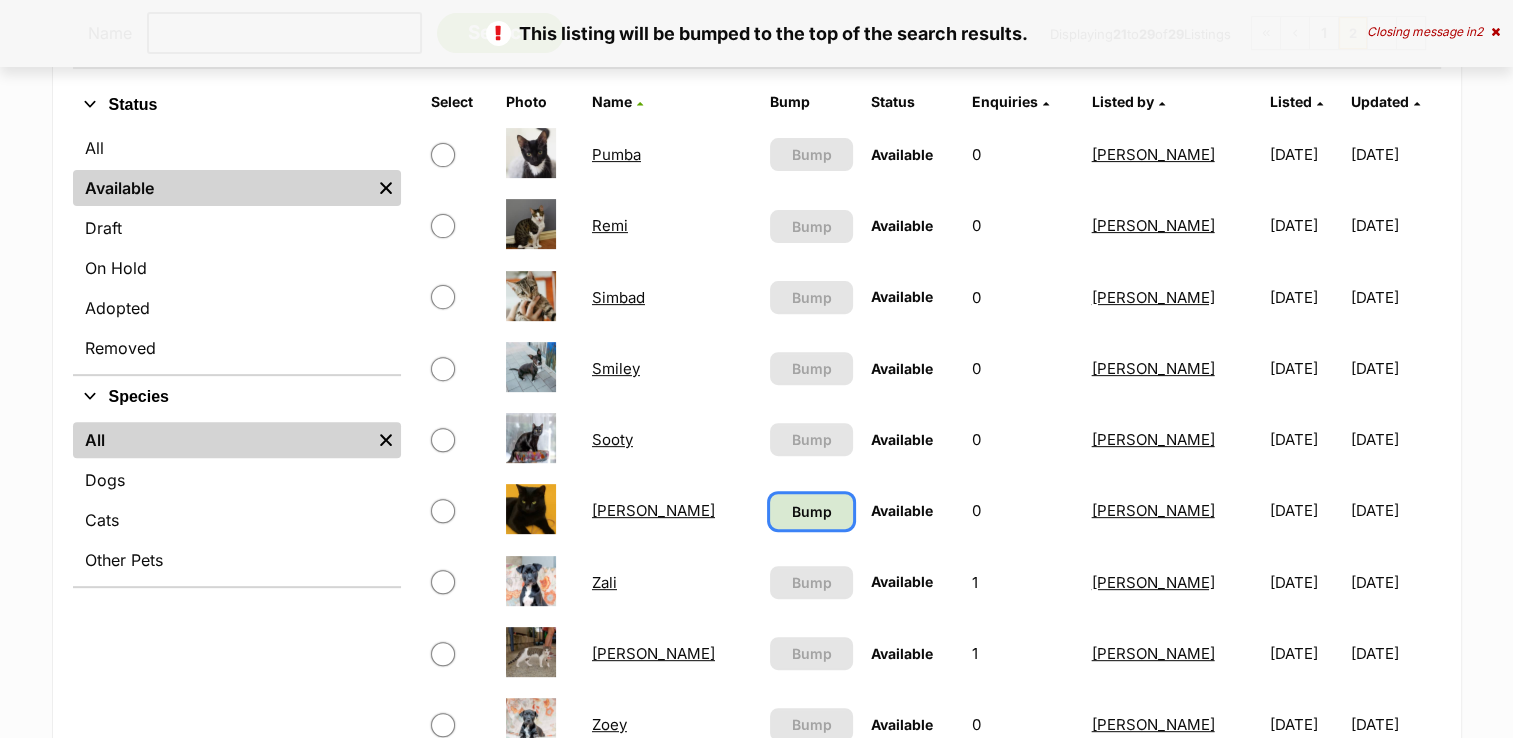 click on "Bump" at bounding box center (811, 511) 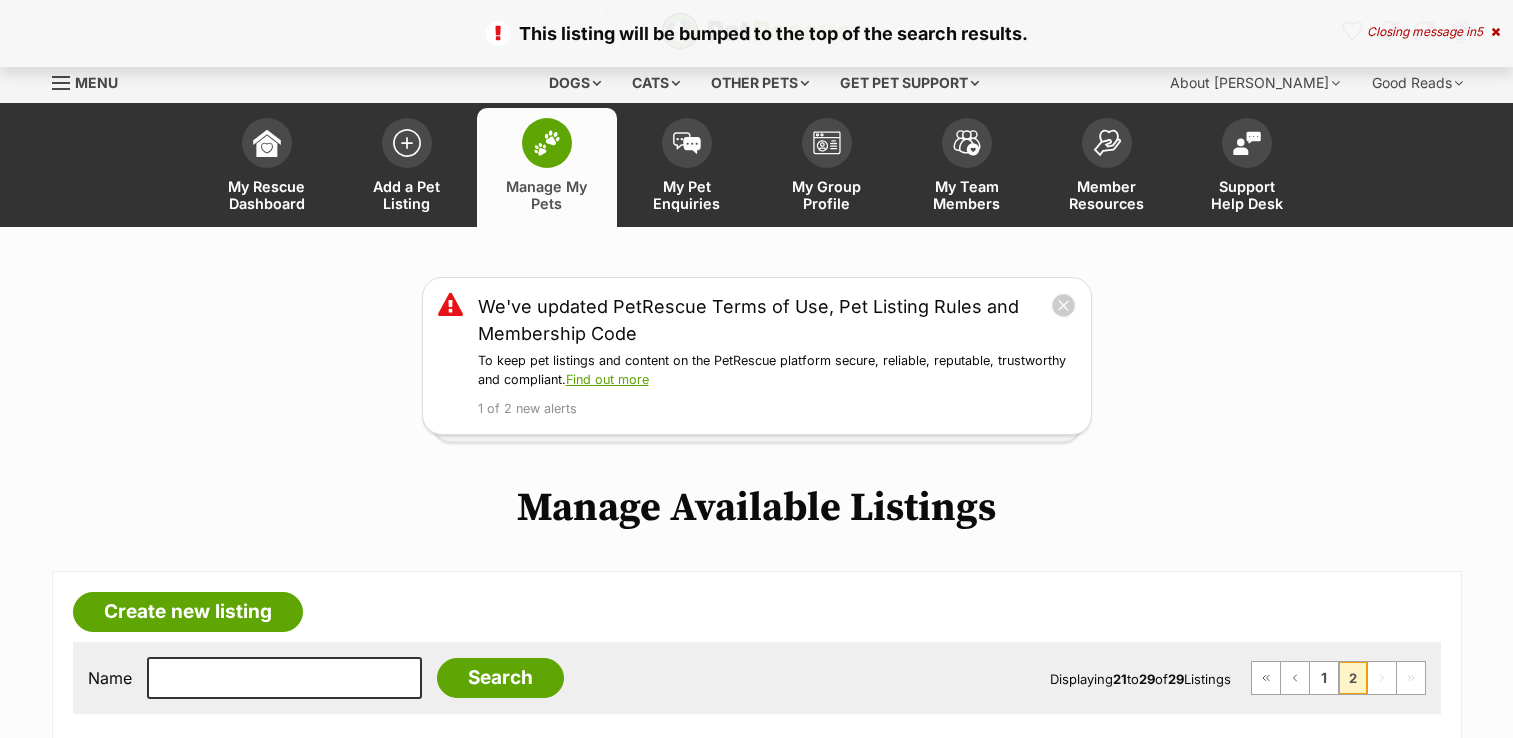 scroll, scrollTop: 0, scrollLeft: 0, axis: both 